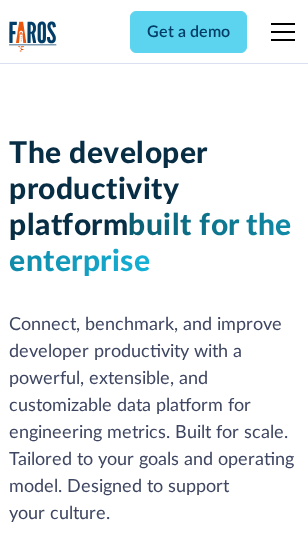 scroll, scrollTop: 0, scrollLeft: 0, axis: both 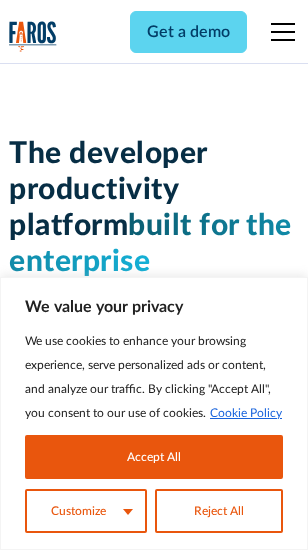 click on "Accept All" at bounding box center [154, 457] 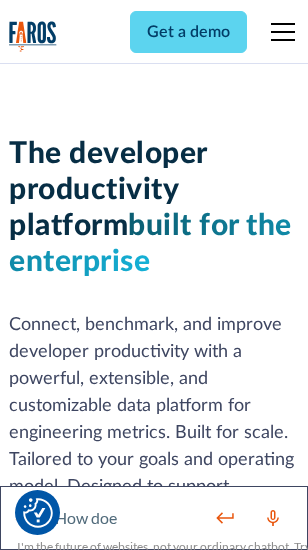 scroll, scrollTop: 301, scrollLeft: 0, axis: vertical 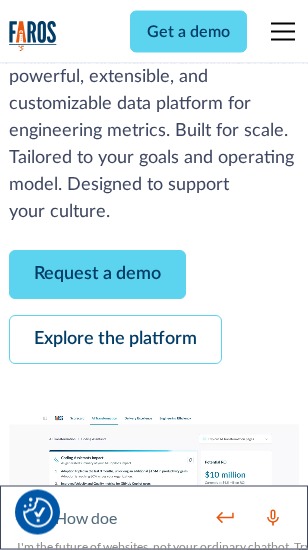 click on "Request a demo" at bounding box center [97, 275] 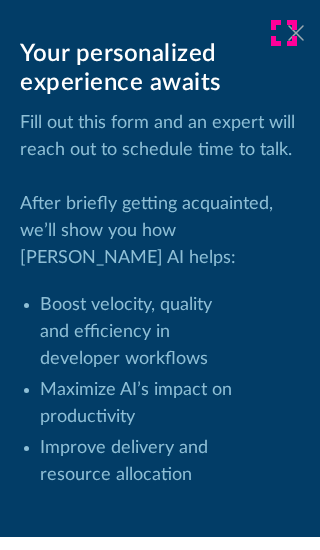click 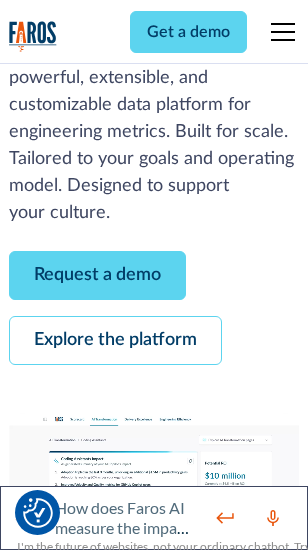 scroll, scrollTop: 366, scrollLeft: 0, axis: vertical 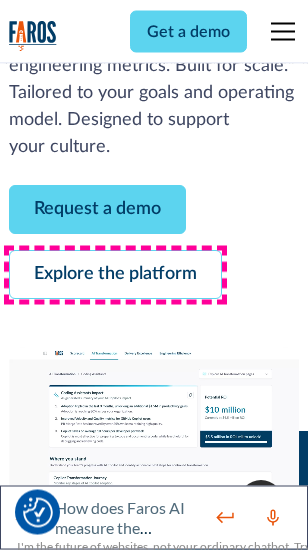 click on "Explore the platform" at bounding box center [115, 275] 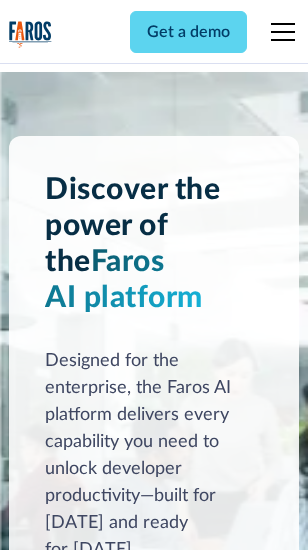 scroll, scrollTop: 15242, scrollLeft: 0, axis: vertical 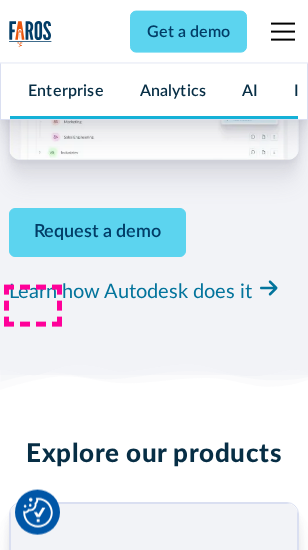 click on "Pricing" at bounding box center [33, 2512] 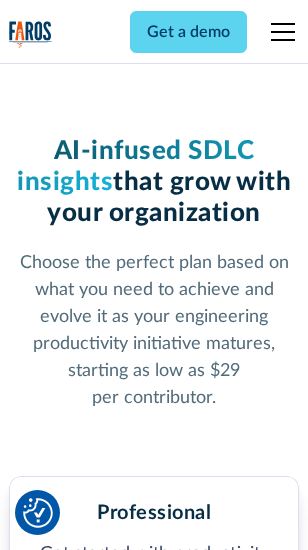 scroll, scrollTop: 3178, scrollLeft: 0, axis: vertical 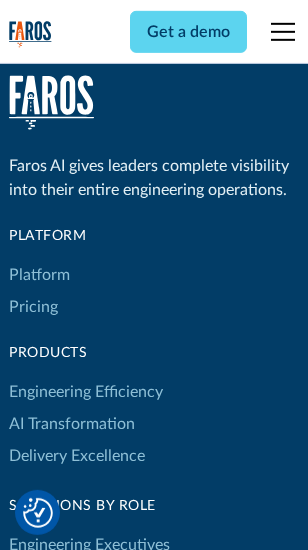 click on "Platform" at bounding box center [39, 275] 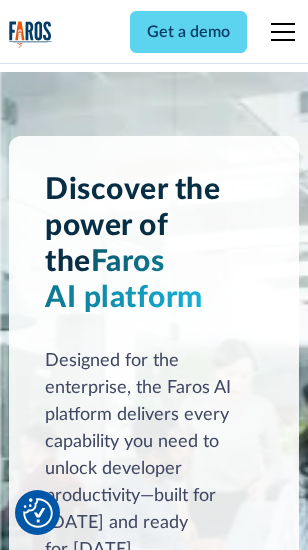 scroll, scrollTop: 15884, scrollLeft: 0, axis: vertical 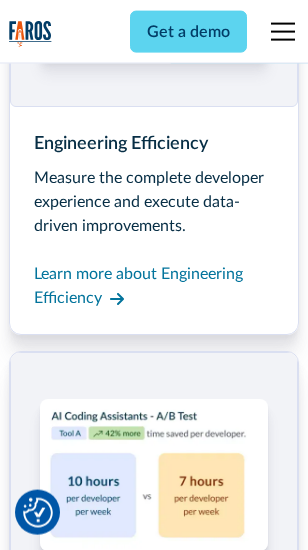 click on "Coding Assistant Impact" at bounding box center [94, 2481] 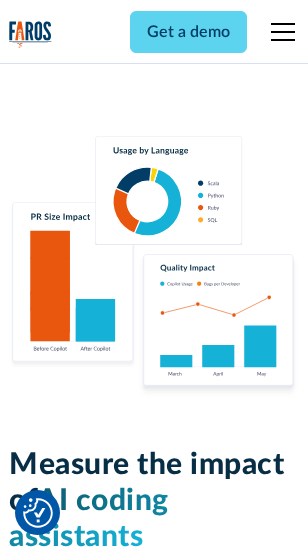 scroll, scrollTop: 12710, scrollLeft: 0, axis: vertical 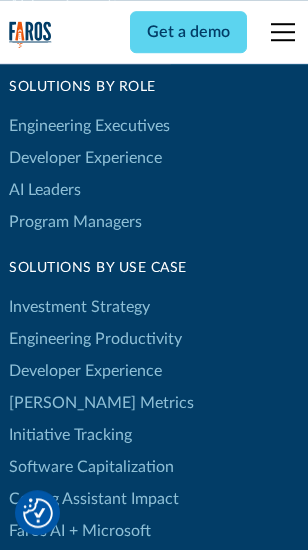 click on "[PERSON_NAME] Metrics" at bounding box center (101, 403) 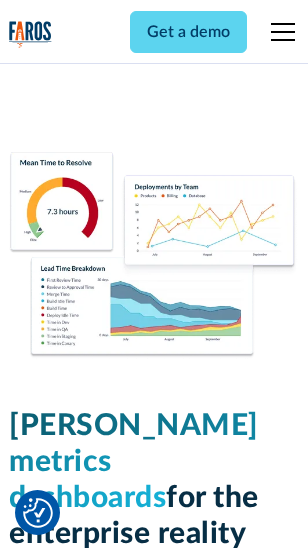 scroll, scrollTop: 9824, scrollLeft: 0, axis: vertical 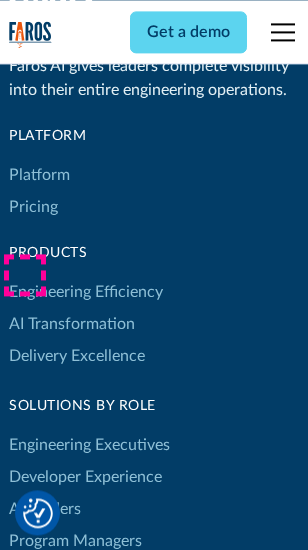 click on "Blog" at bounding box center (24, 939) 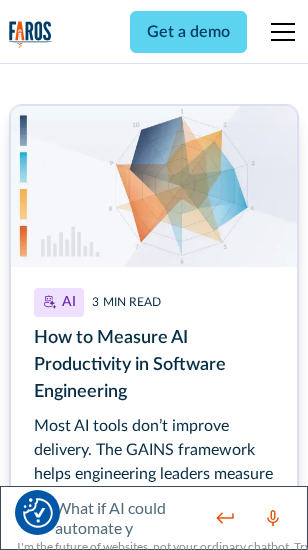 scroll, scrollTop: 8933, scrollLeft: 0, axis: vertical 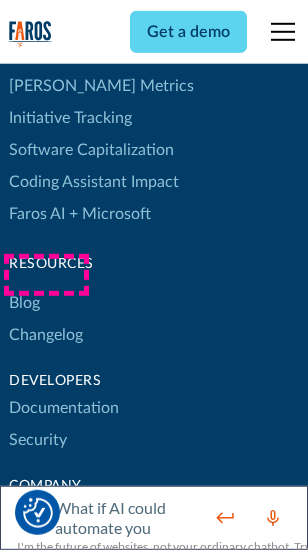 click on "Changelog" at bounding box center [46, 335] 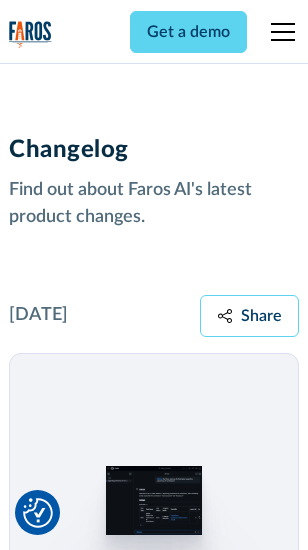 scroll, scrollTop: 24124, scrollLeft: 0, axis: vertical 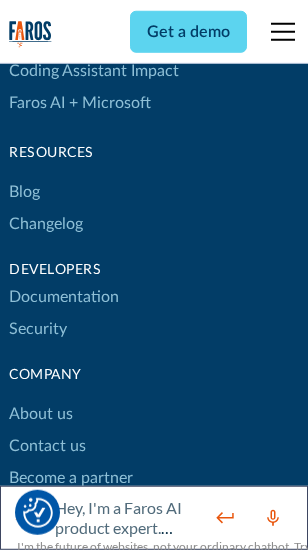 click on "About us" at bounding box center [41, 414] 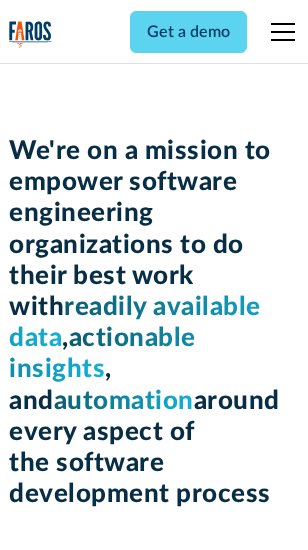 scroll, scrollTop: 6924, scrollLeft: 0, axis: vertical 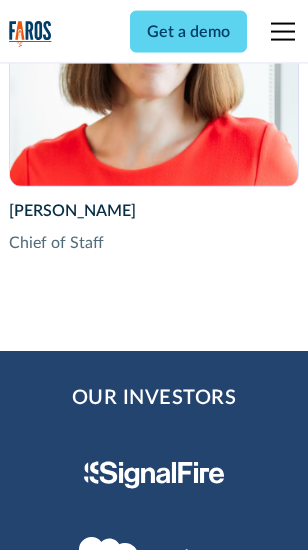 click on "Contact us" at bounding box center (47, 2782) 